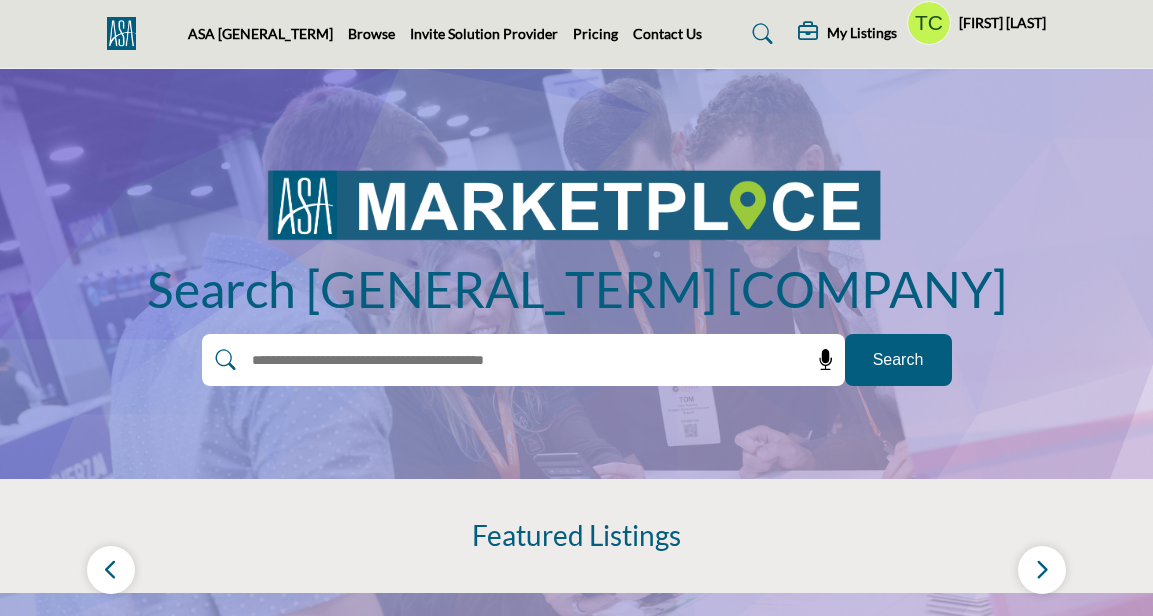scroll, scrollTop: 0, scrollLeft: 0, axis: both 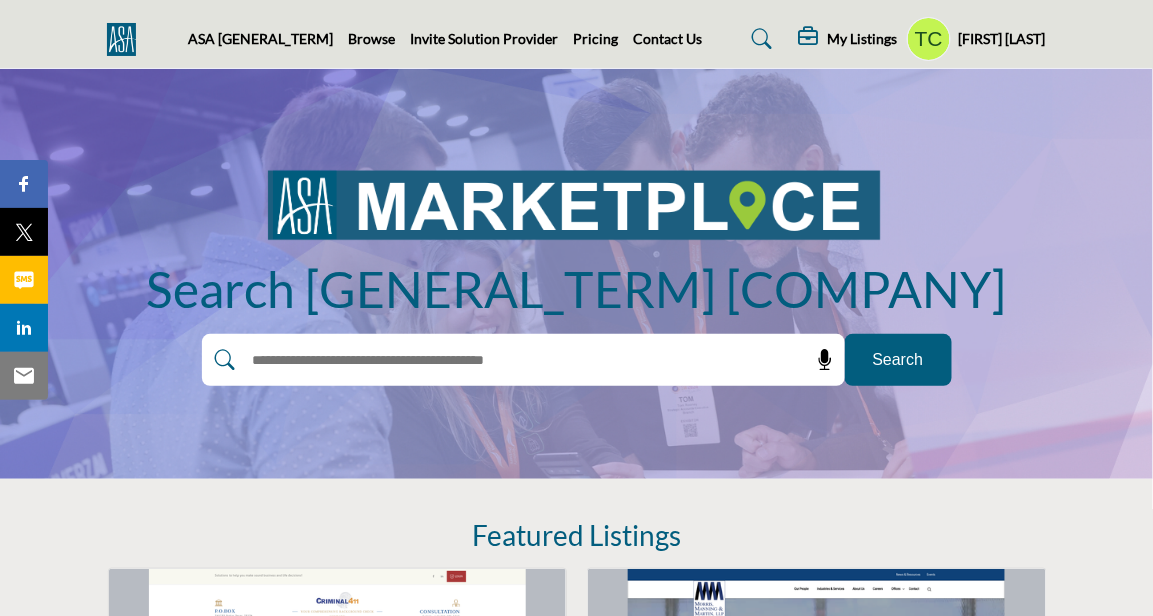 click at bounding box center (763, 39) 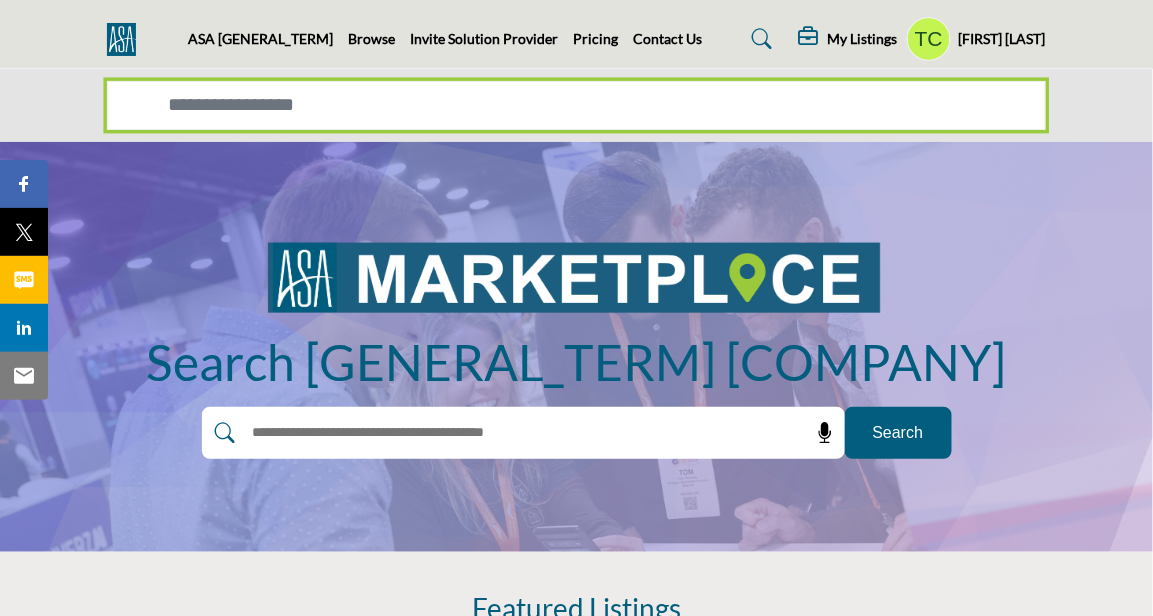 click at bounding box center (576, 106) 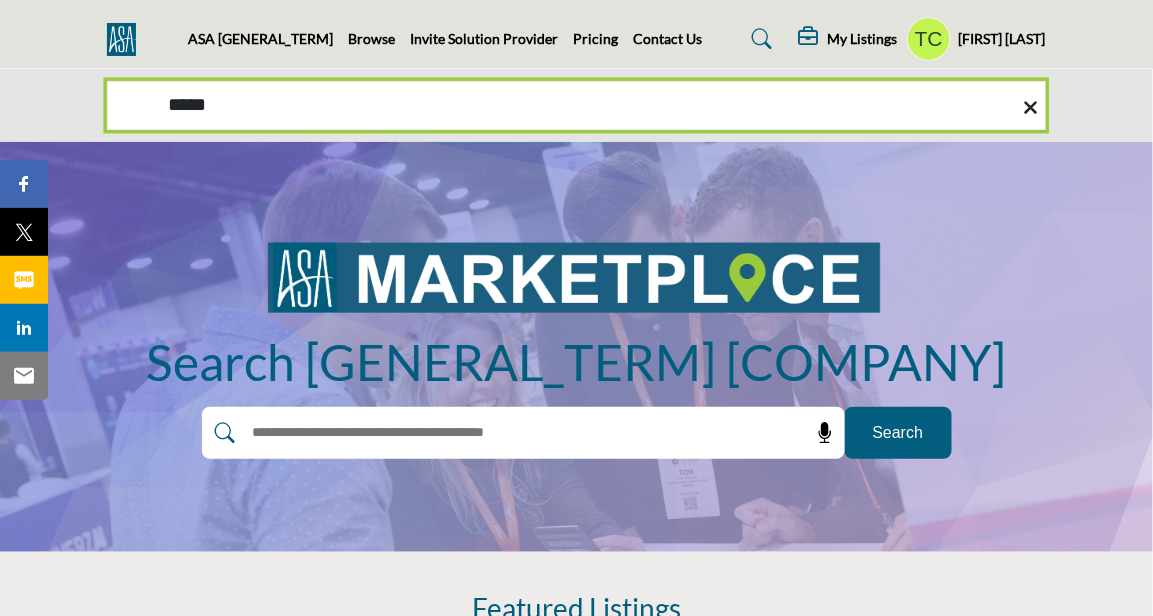 type on "*****" 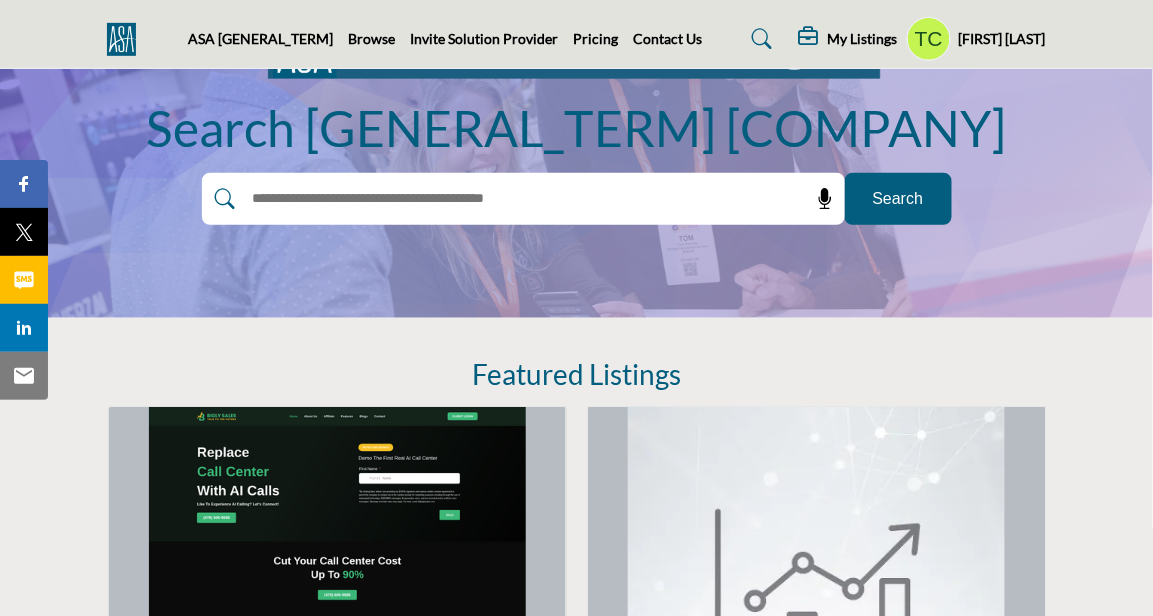 scroll, scrollTop: 318, scrollLeft: 0, axis: vertical 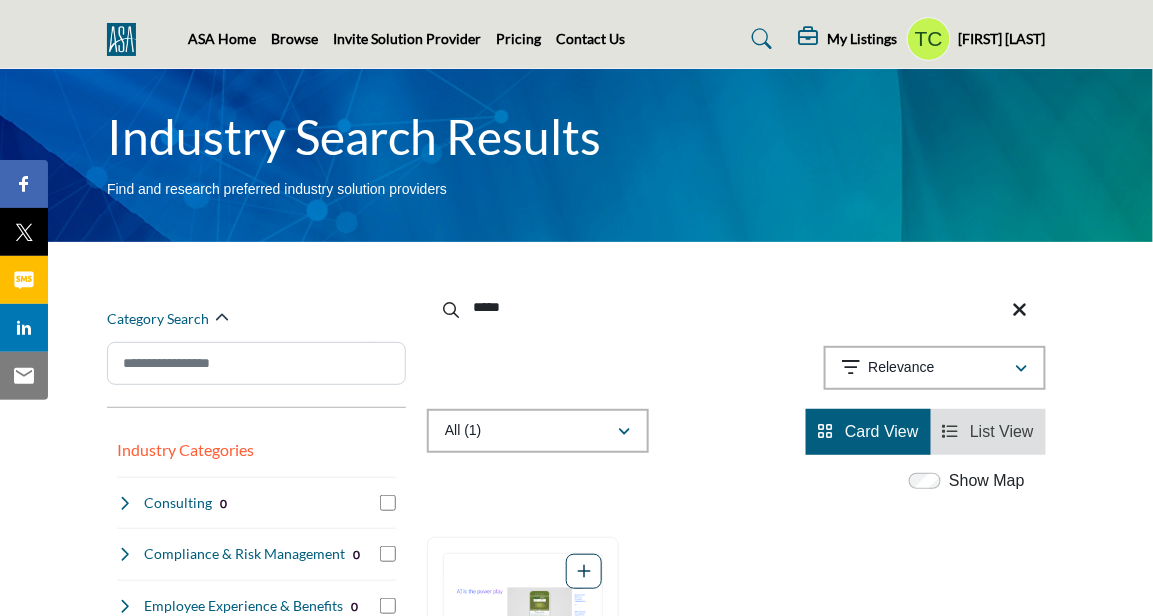click on "*****" at bounding box center (736, 307) 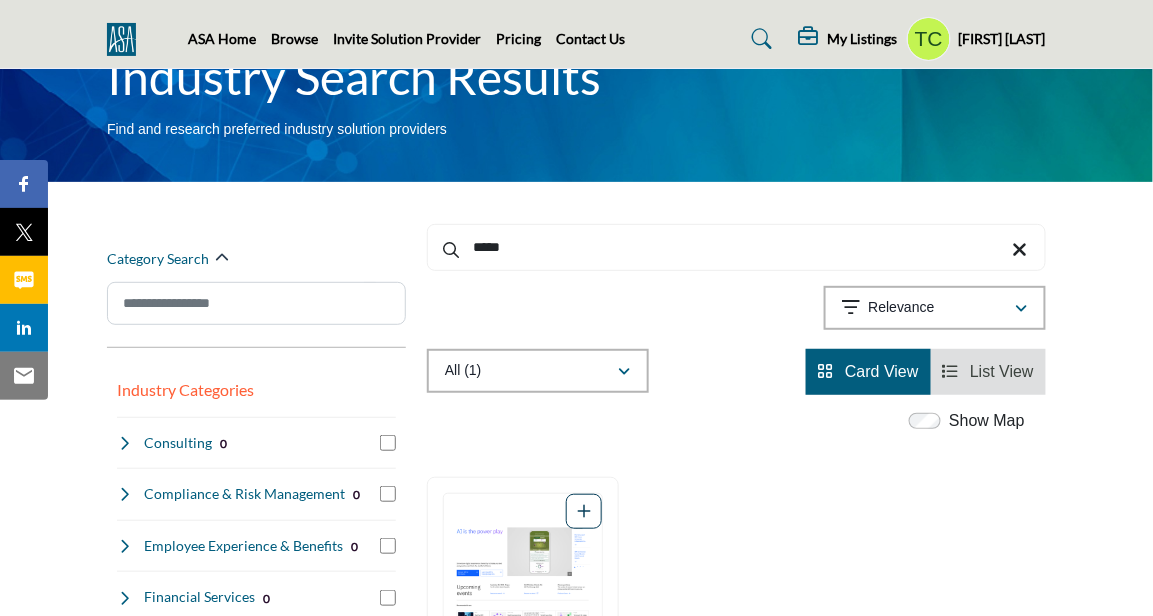 scroll, scrollTop: 44, scrollLeft: 0, axis: vertical 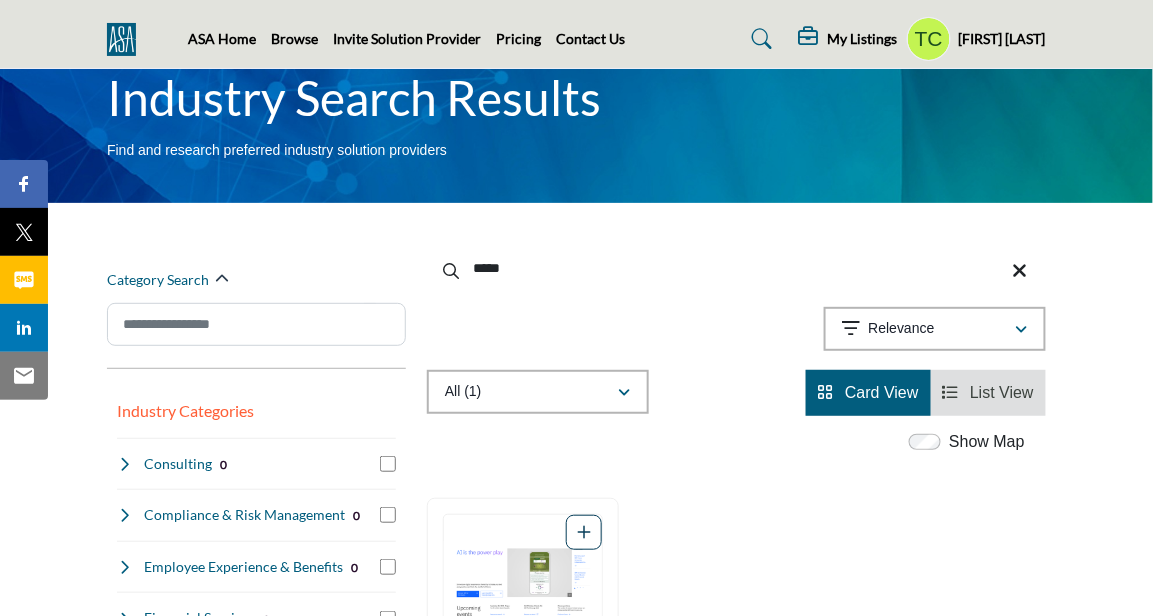 click on "*****" at bounding box center (736, 268) 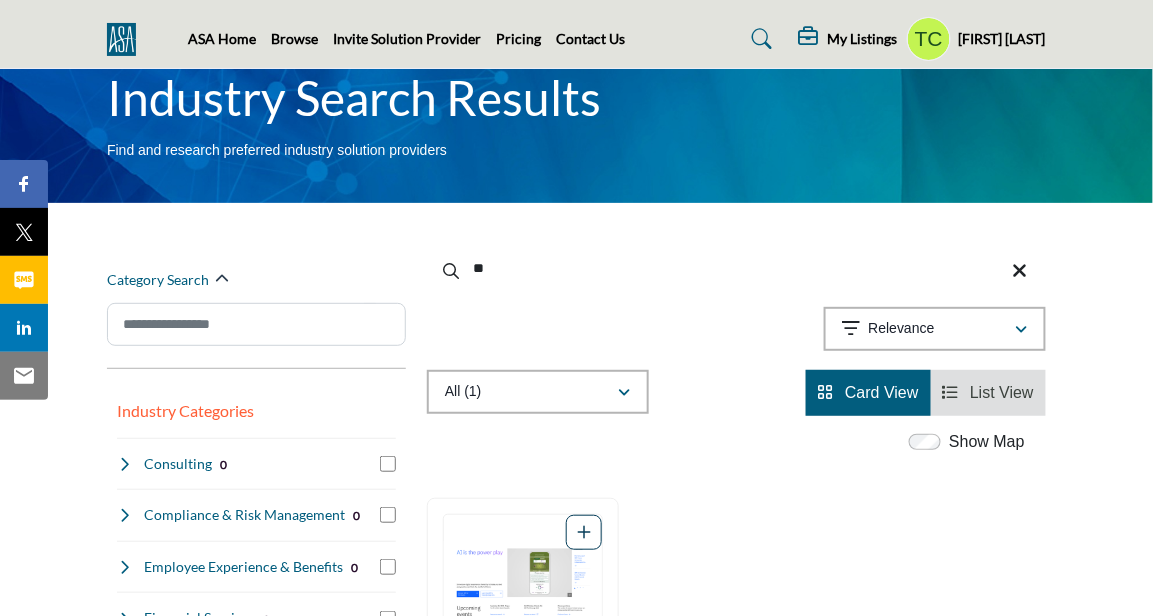 type on "*" 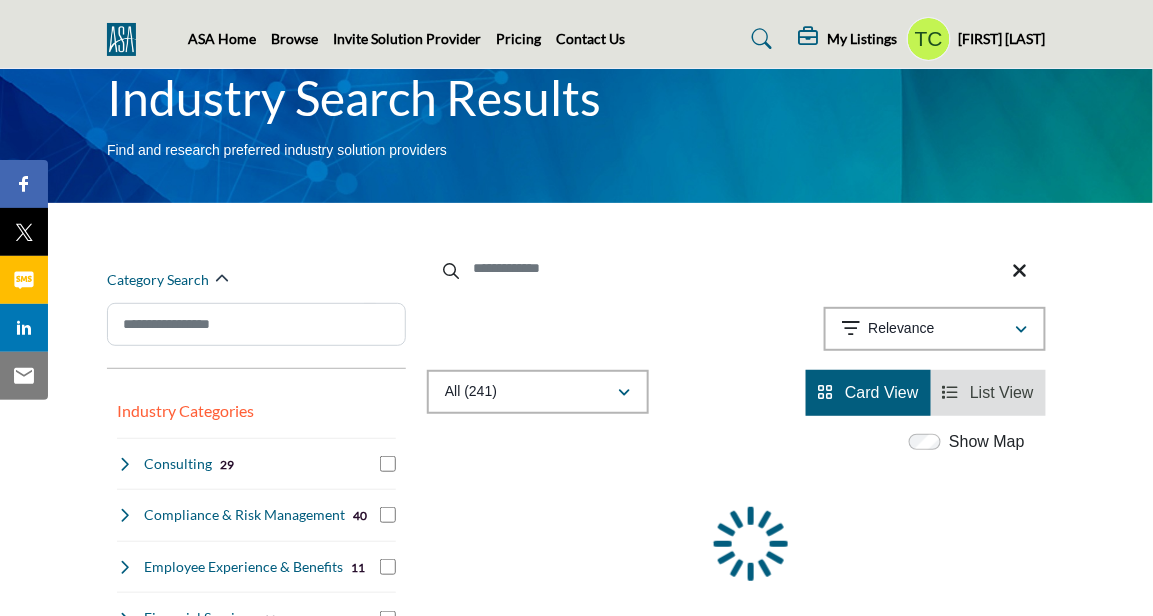 type 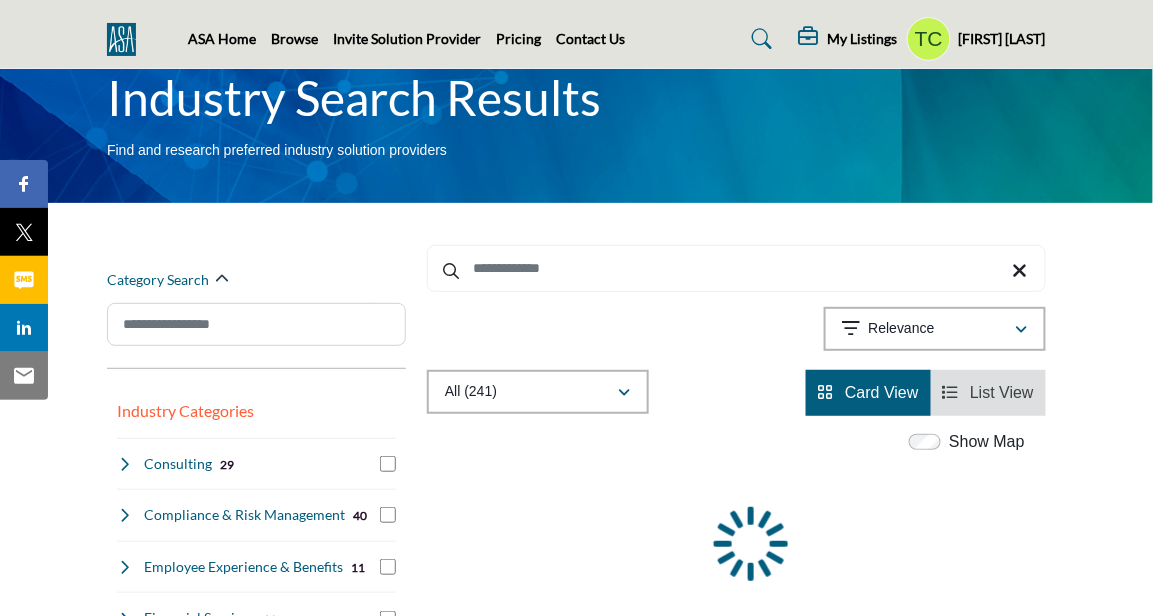 click on "Browse" at bounding box center [294, 38] 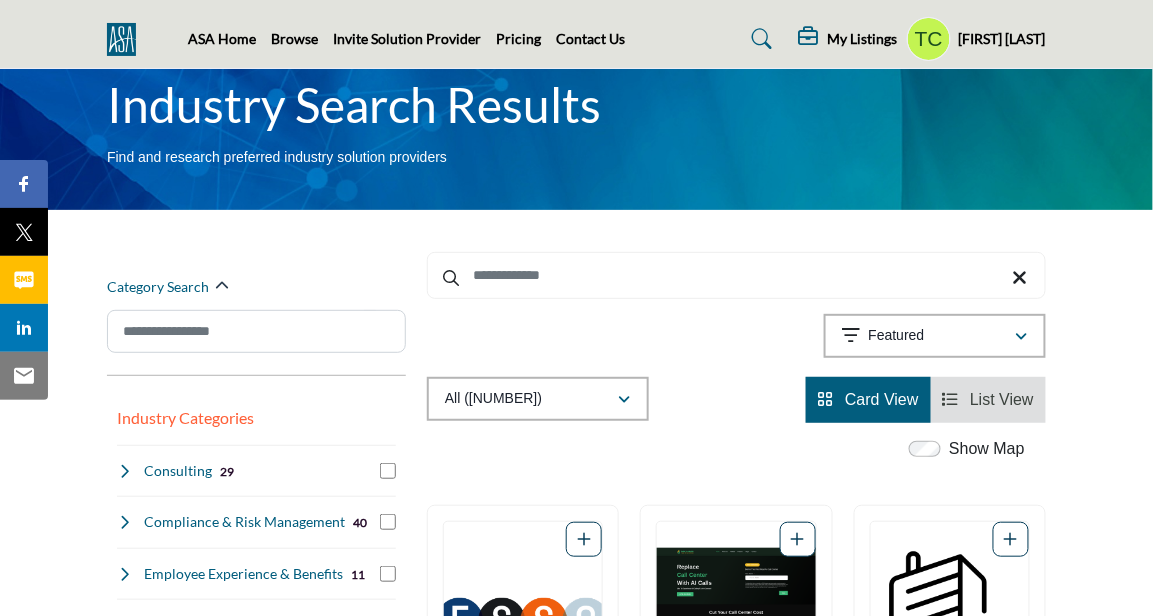 scroll, scrollTop: 0, scrollLeft: 0, axis: both 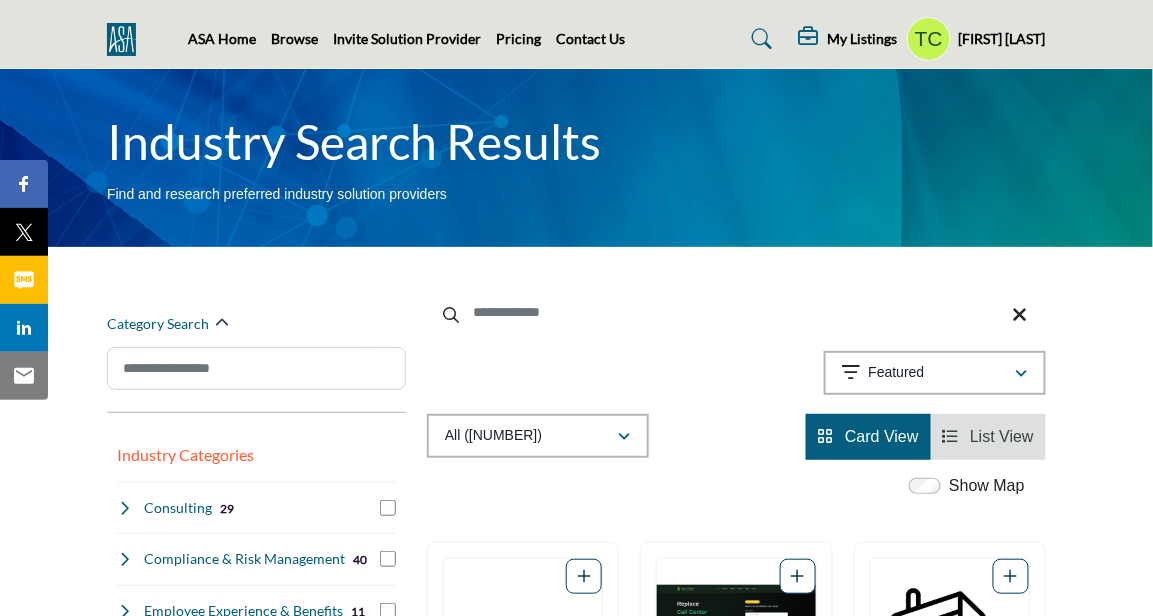 click at bounding box center (736, 312) 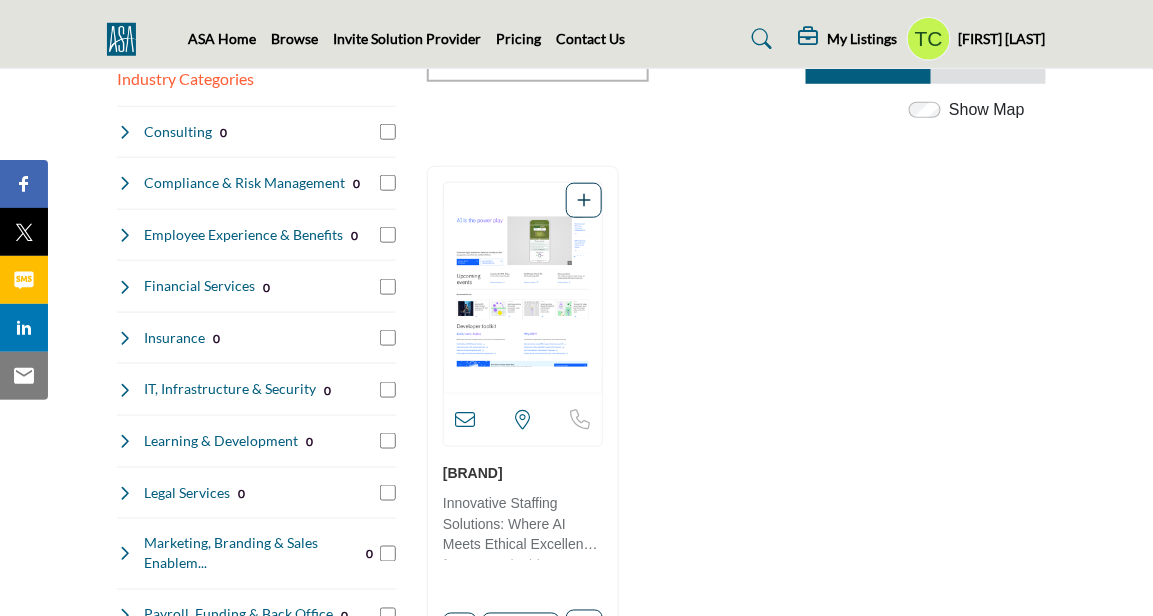 scroll, scrollTop: 377, scrollLeft: 0, axis: vertical 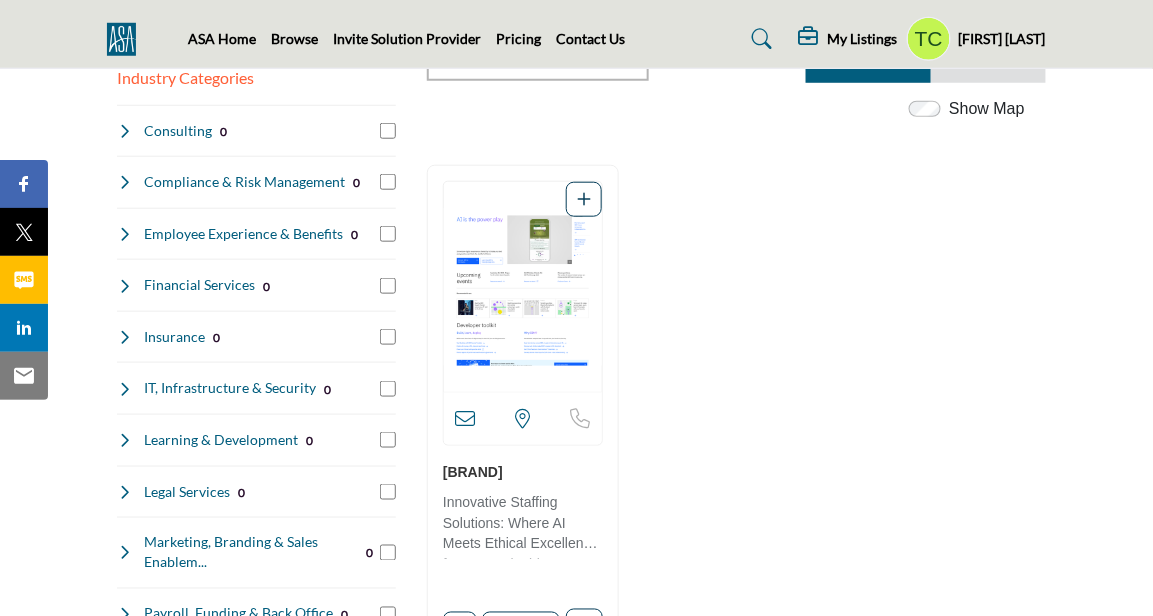 type on "*****" 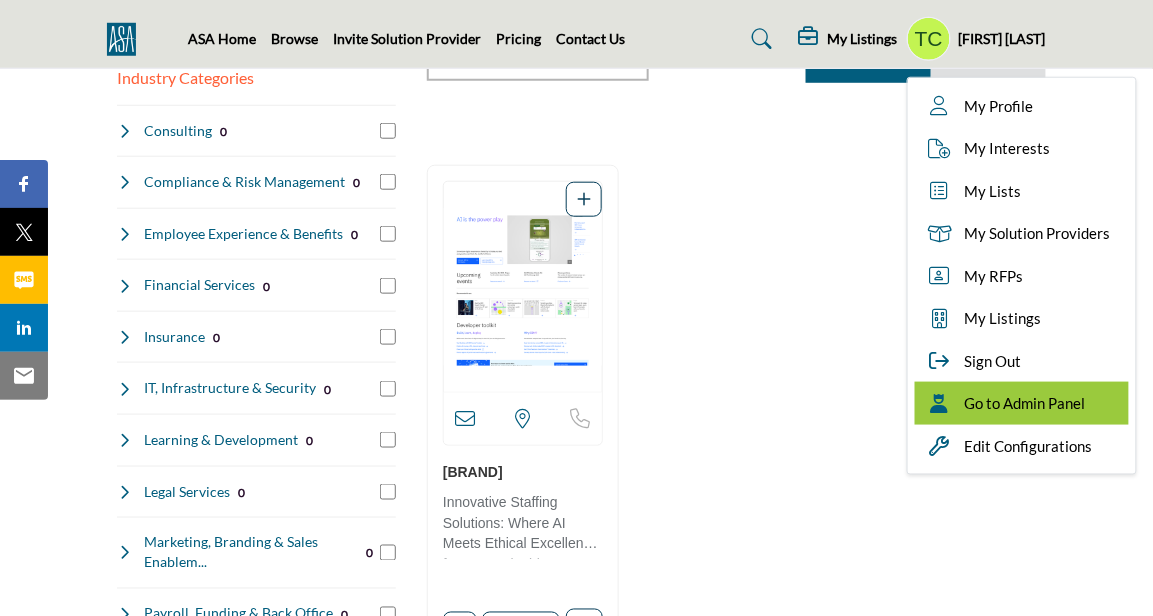 click on "Go to Admin Panel" at bounding box center [1025, 403] 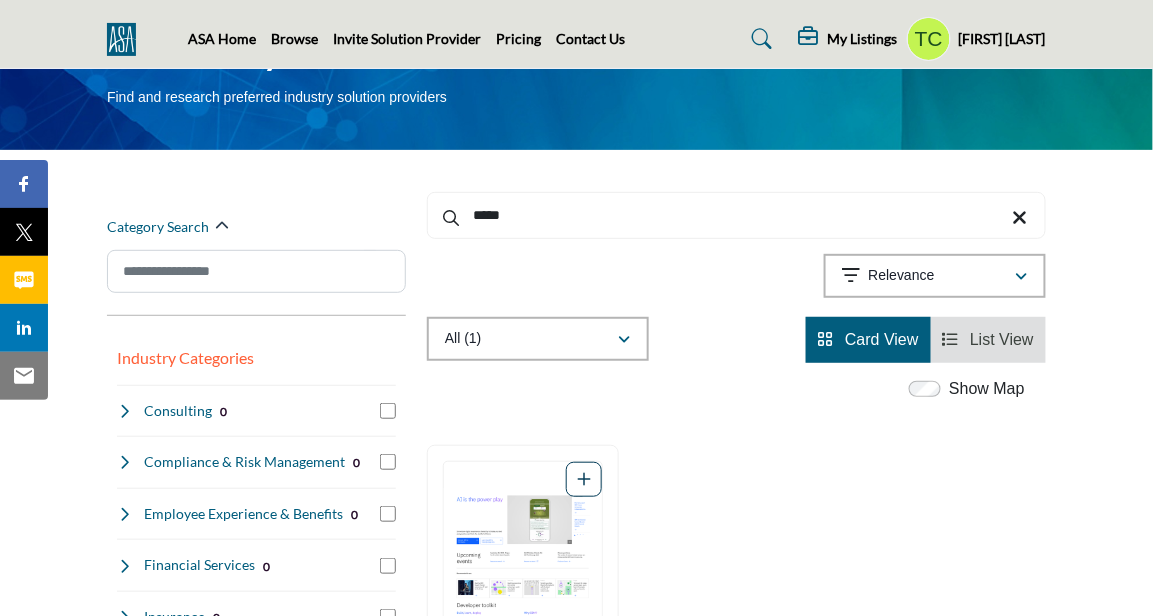 scroll, scrollTop: 0, scrollLeft: 0, axis: both 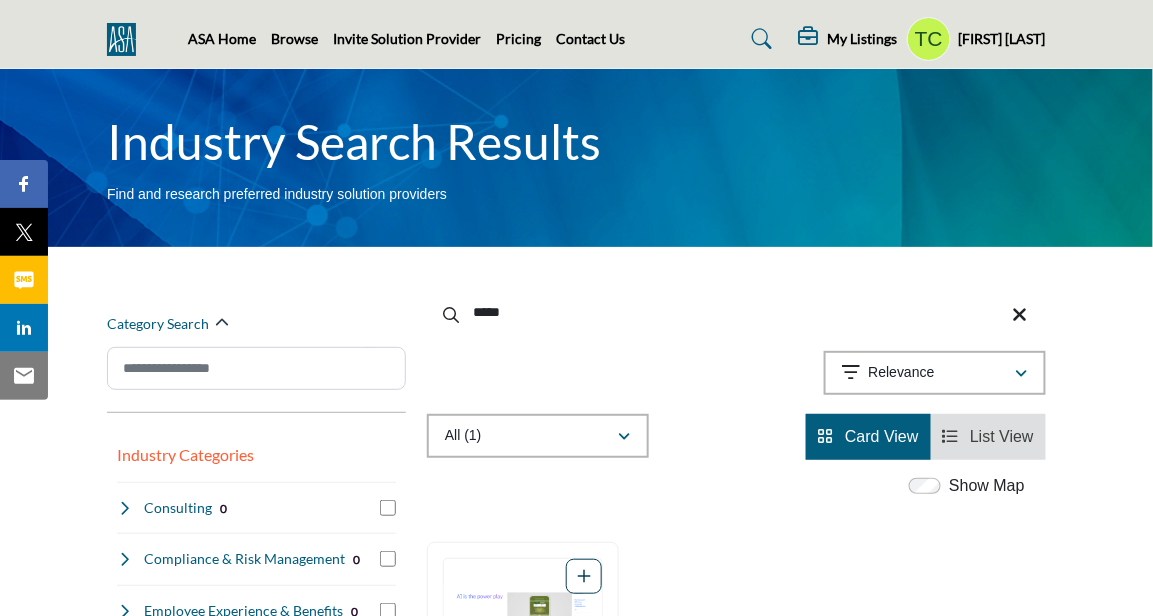 click on "*****" at bounding box center (736, 312) 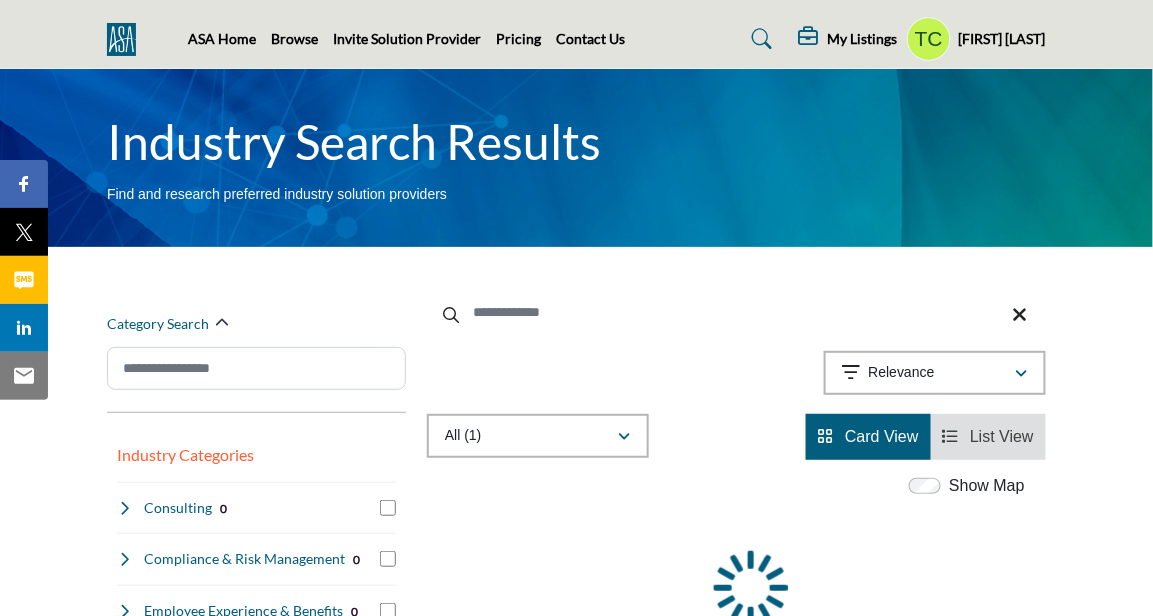 type 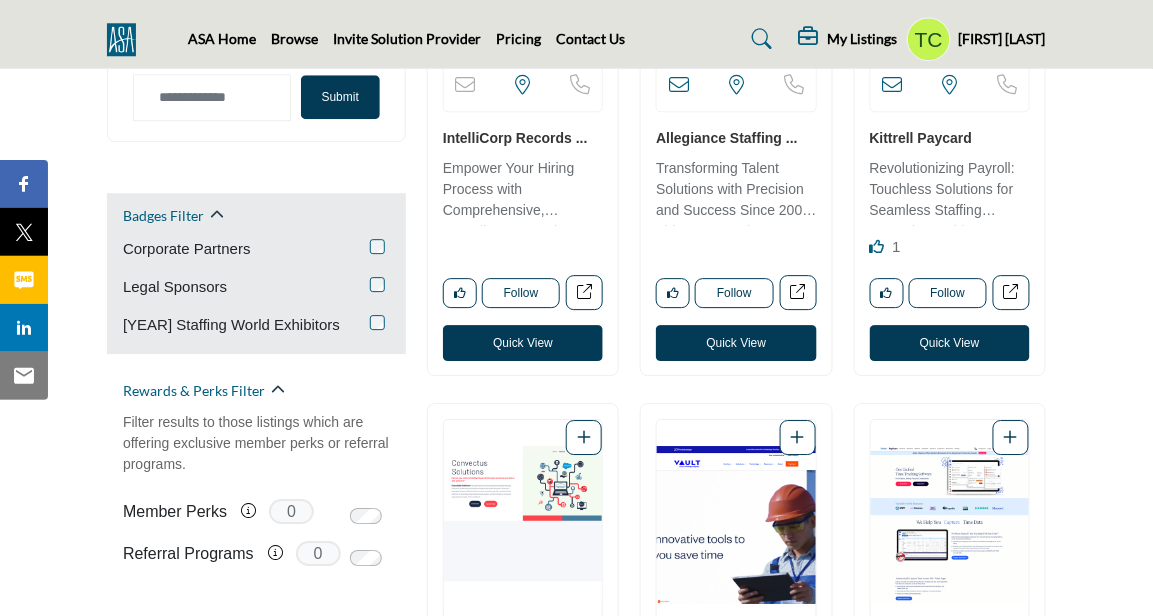 scroll, scrollTop: 1298, scrollLeft: 0, axis: vertical 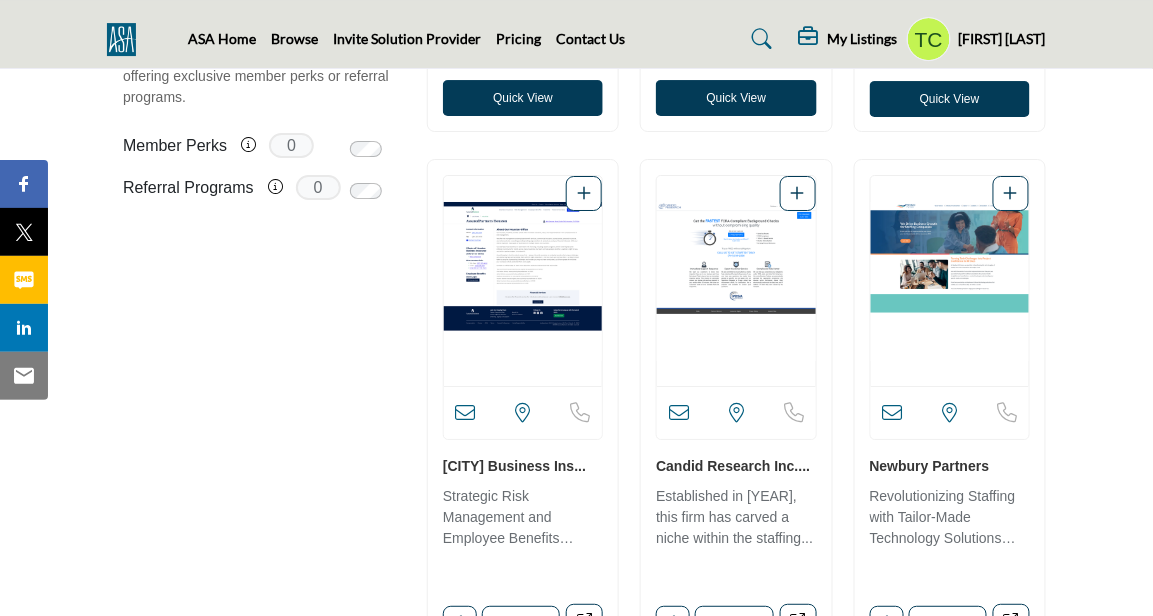 click on "Houston Business Ins..." at bounding box center [514, 466] 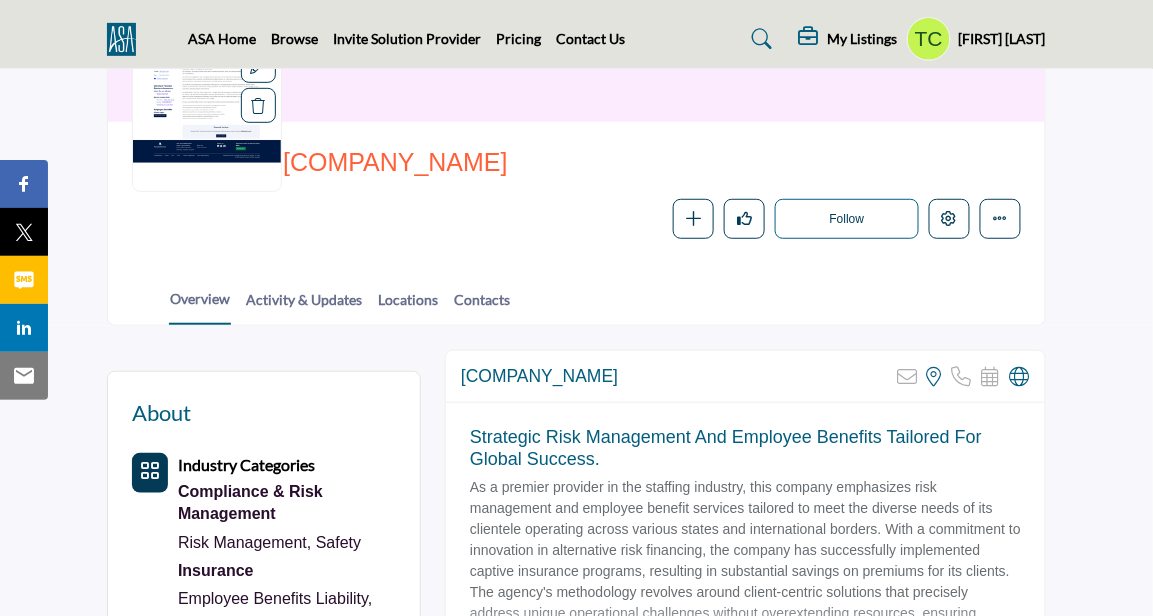 scroll, scrollTop: 200, scrollLeft: 0, axis: vertical 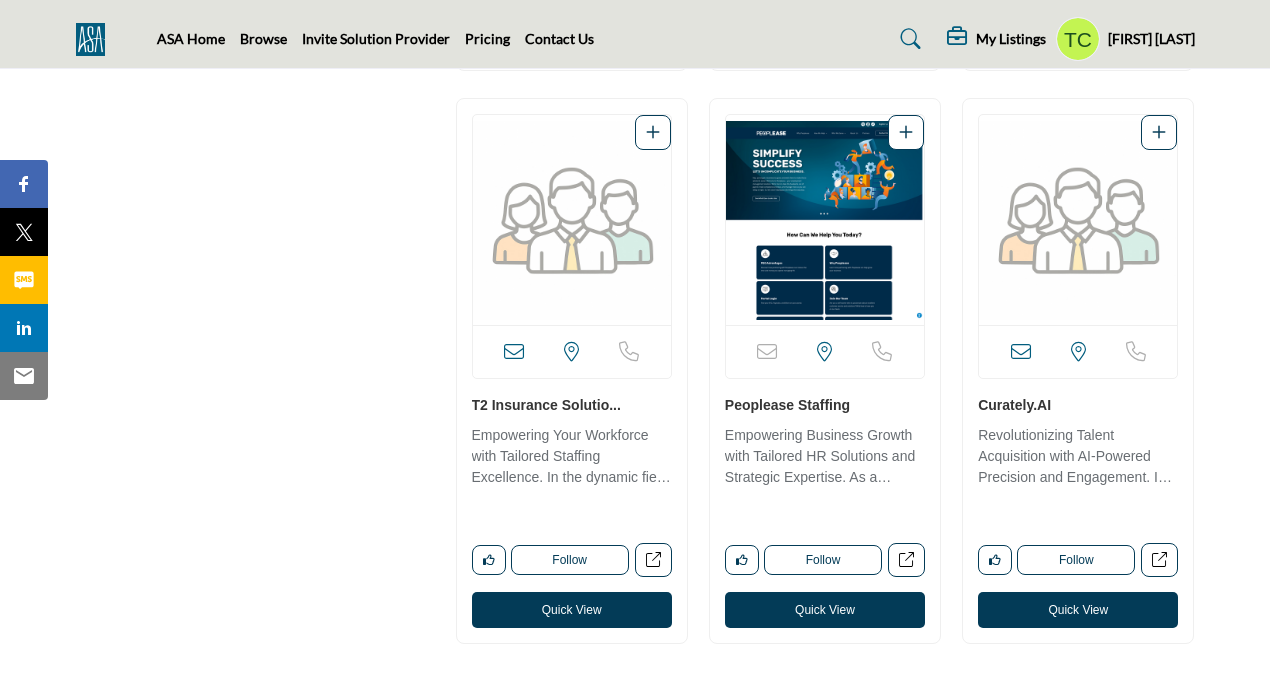 click at bounding box center [825, 220] 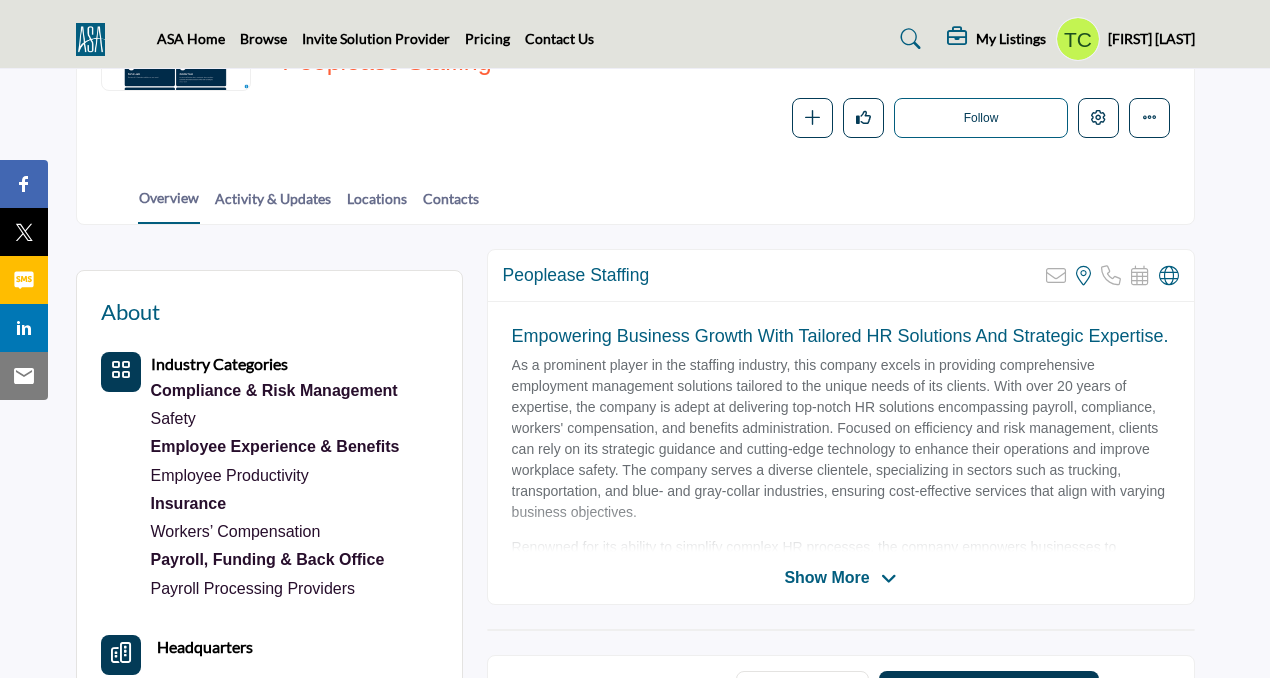 scroll, scrollTop: 150, scrollLeft: 0, axis: vertical 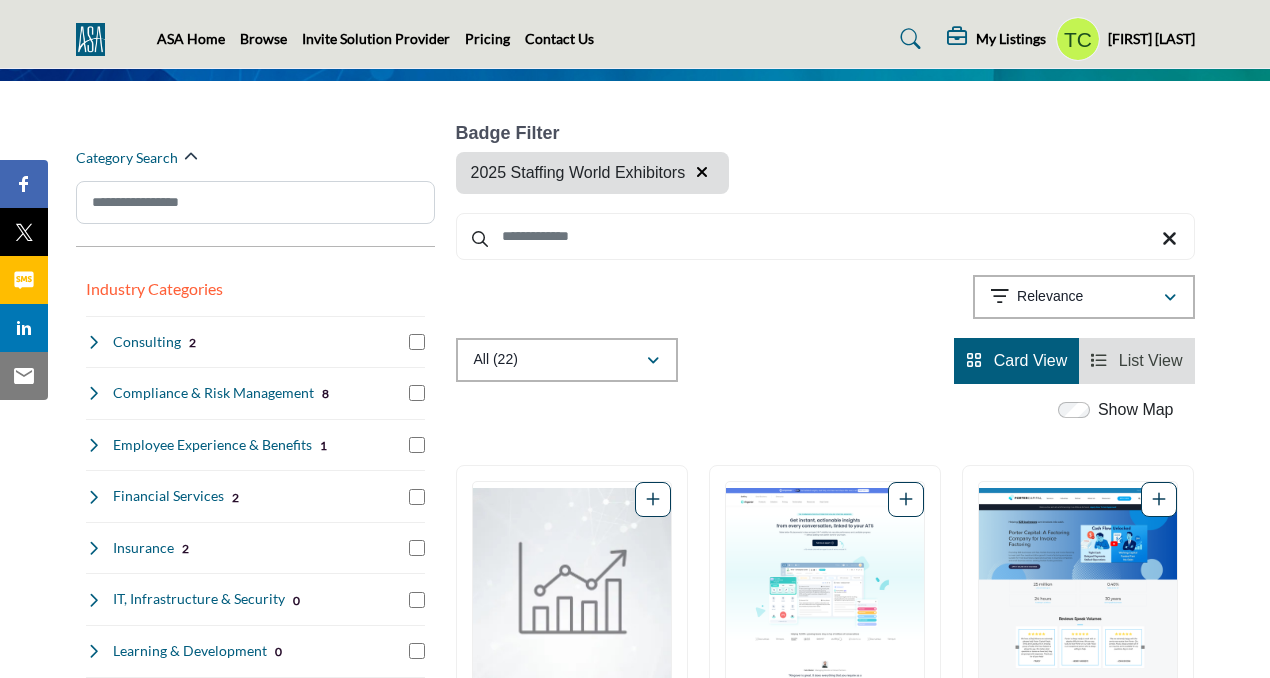 click on "List View" at bounding box center (1151, 360) 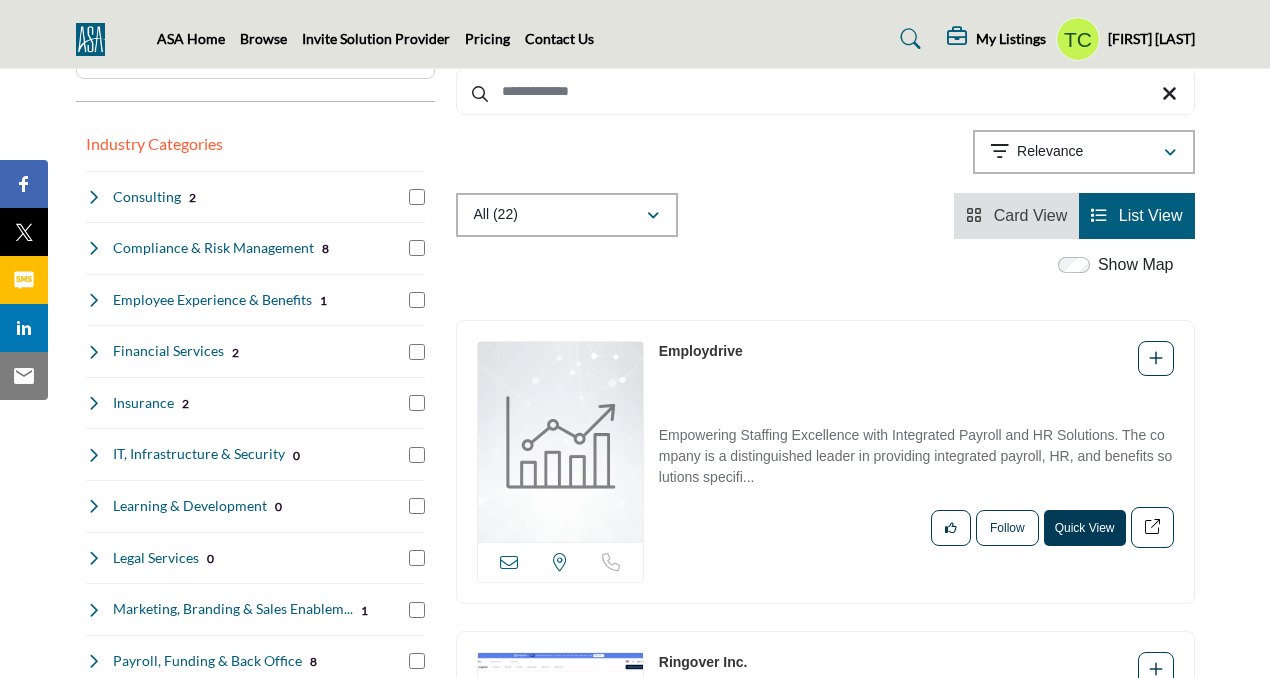 scroll, scrollTop: 303, scrollLeft: 0, axis: vertical 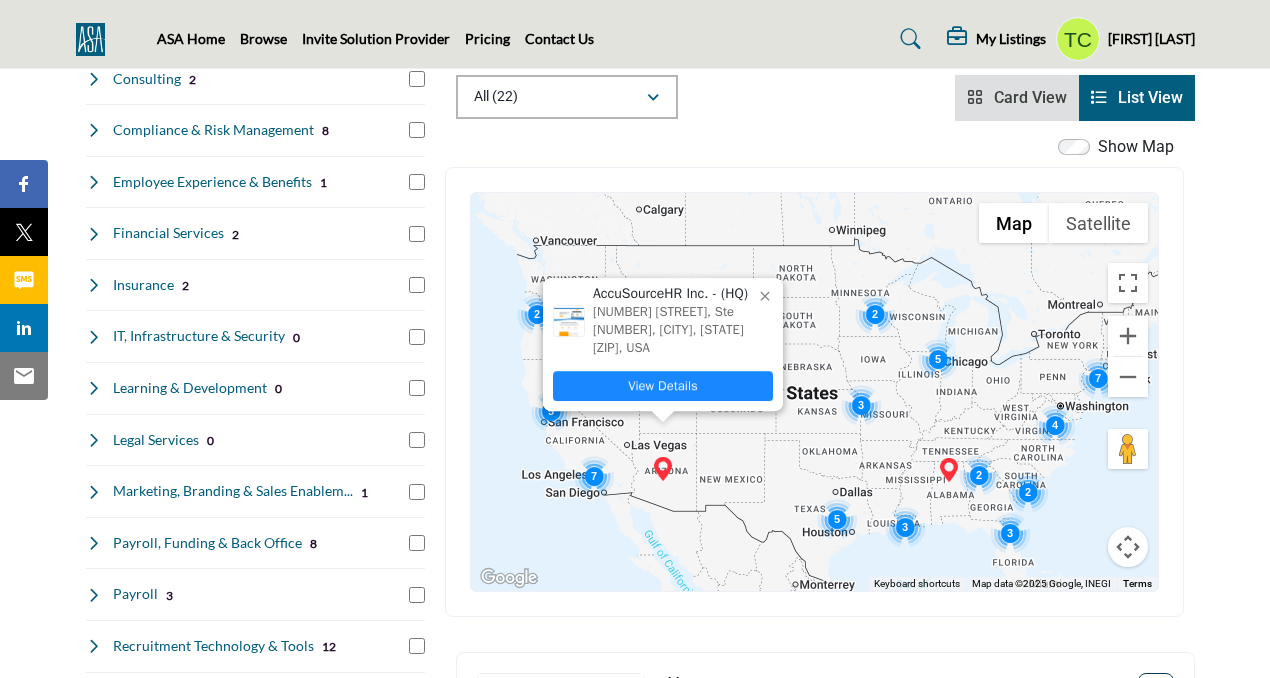 click on "View Details" at bounding box center [663, 386] 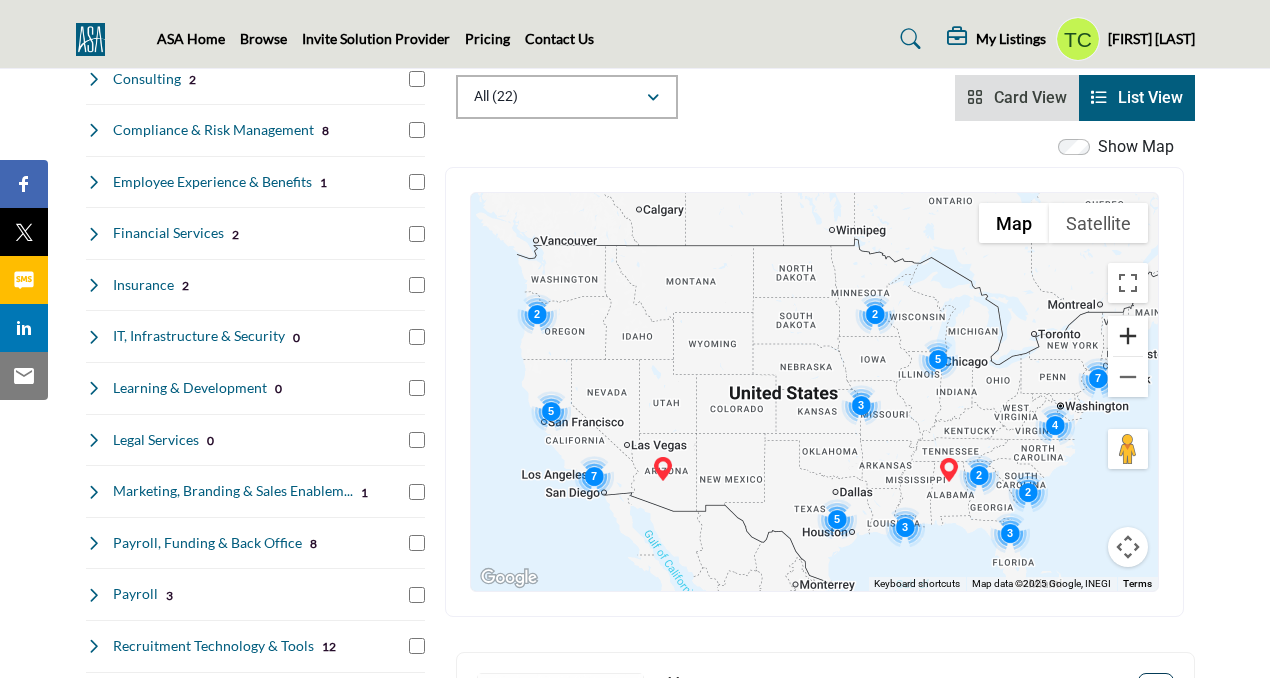 click at bounding box center (1128, 336) 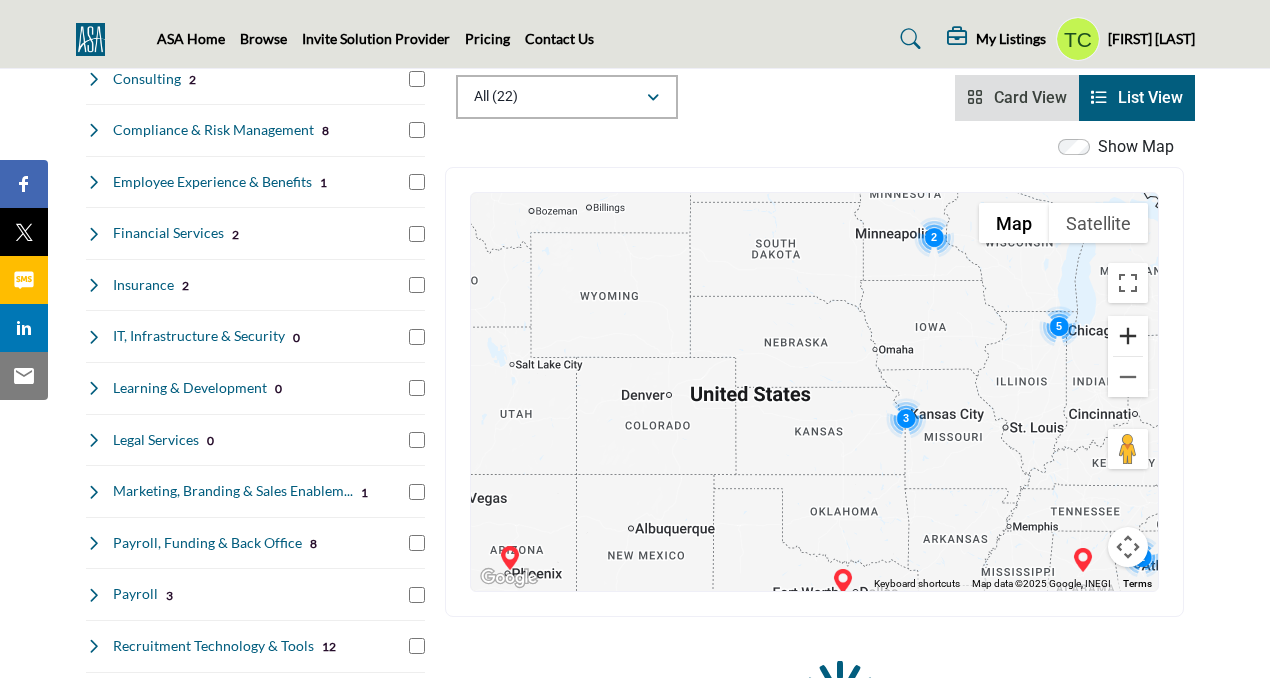 click at bounding box center [1128, 336] 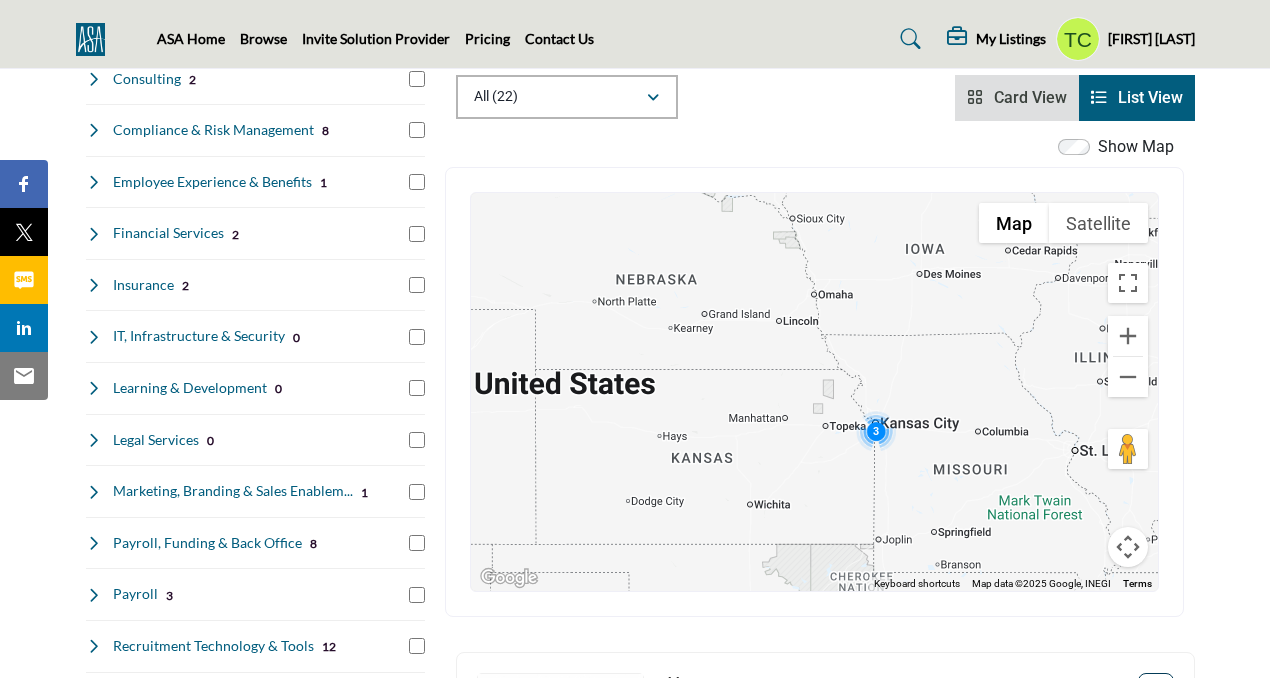 drag, startPoint x: 1010, startPoint y: 475, endPoint x: 884, endPoint y: 461, distance: 126.77539 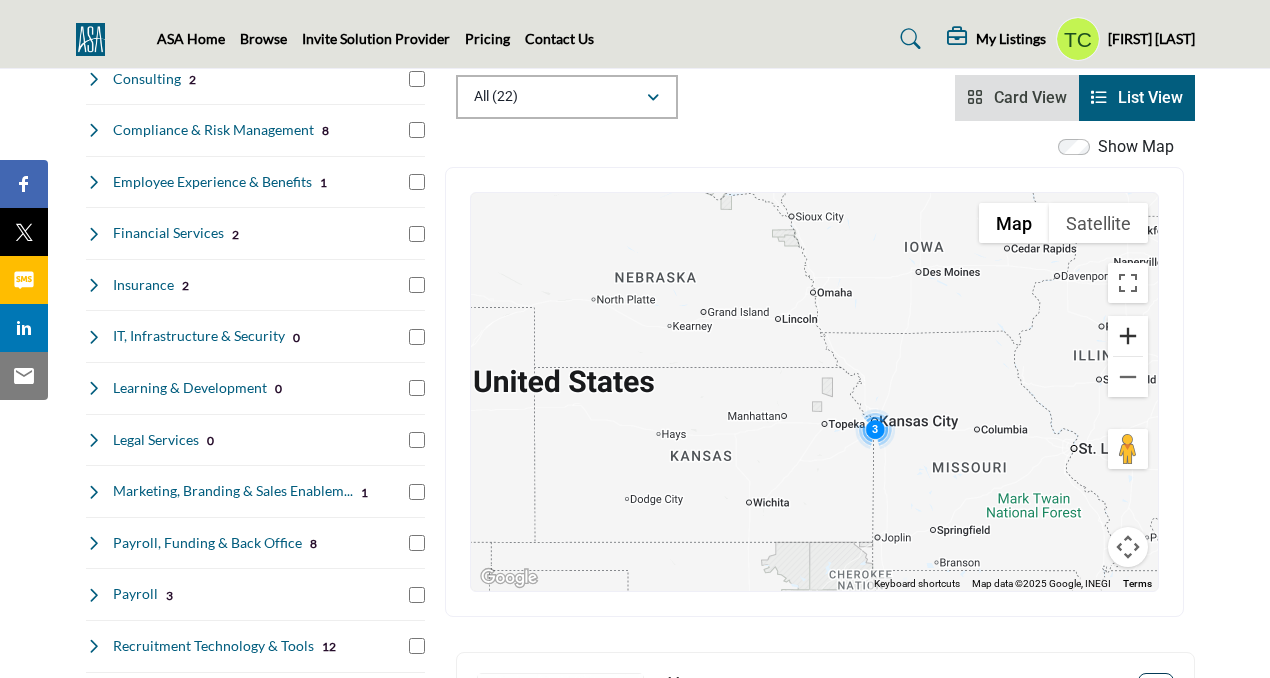 click at bounding box center (1128, 336) 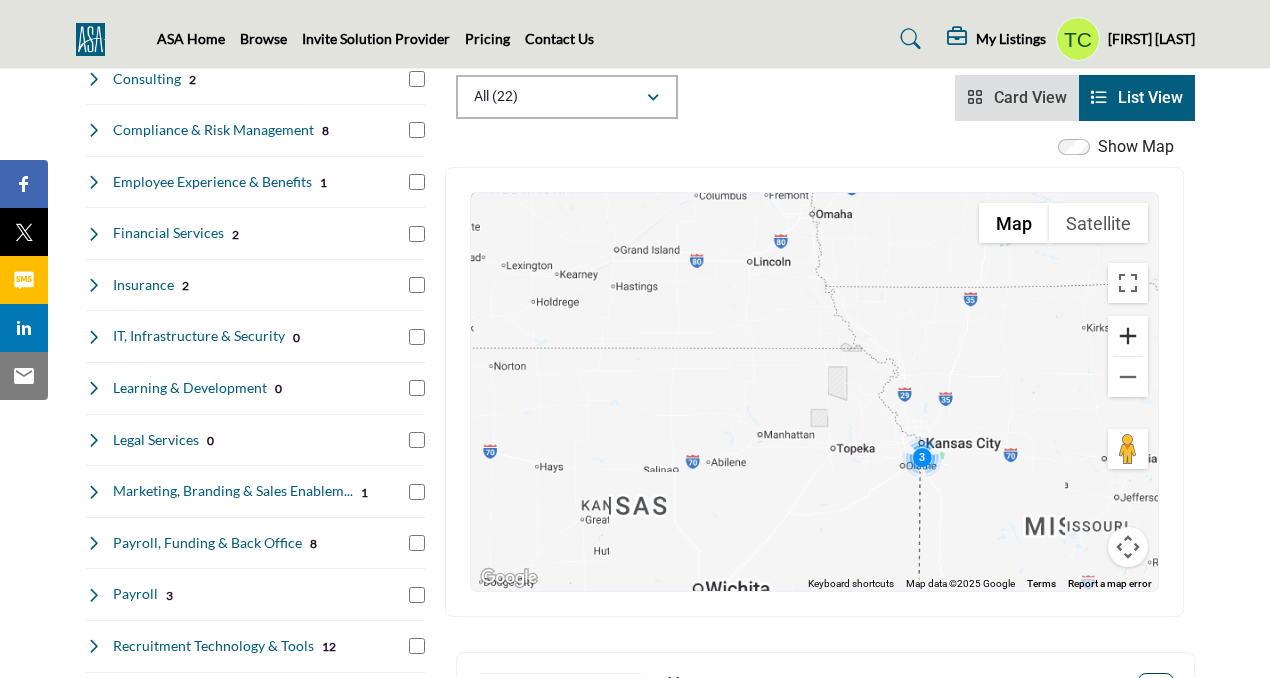 click at bounding box center [1128, 336] 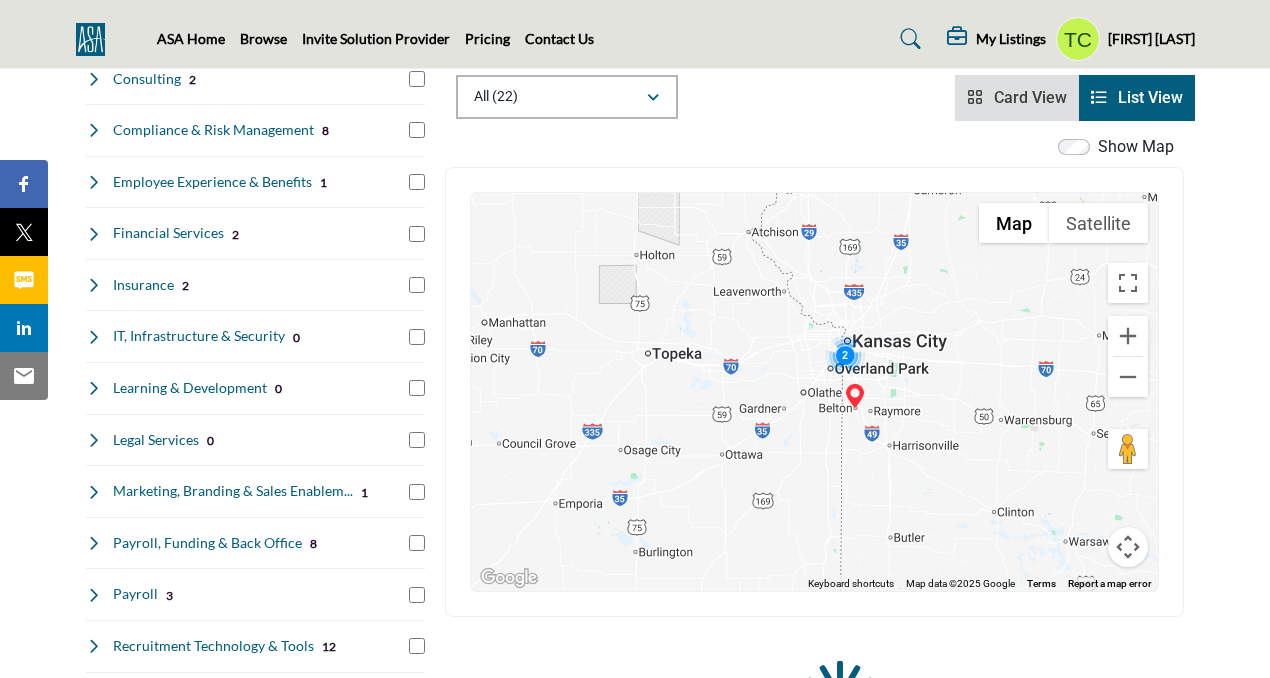 drag, startPoint x: 1003, startPoint y: 452, endPoint x: 785, endPoint y: 275, distance: 280.80777 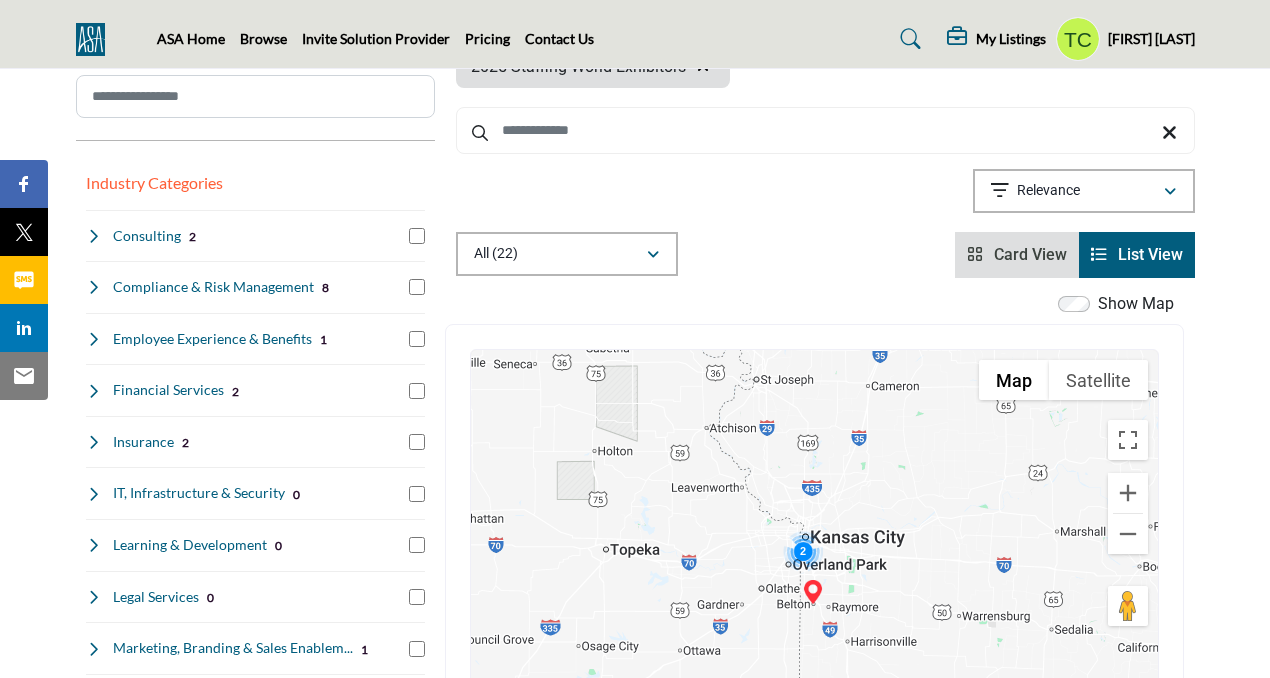 scroll, scrollTop: 248, scrollLeft: 0, axis: vertical 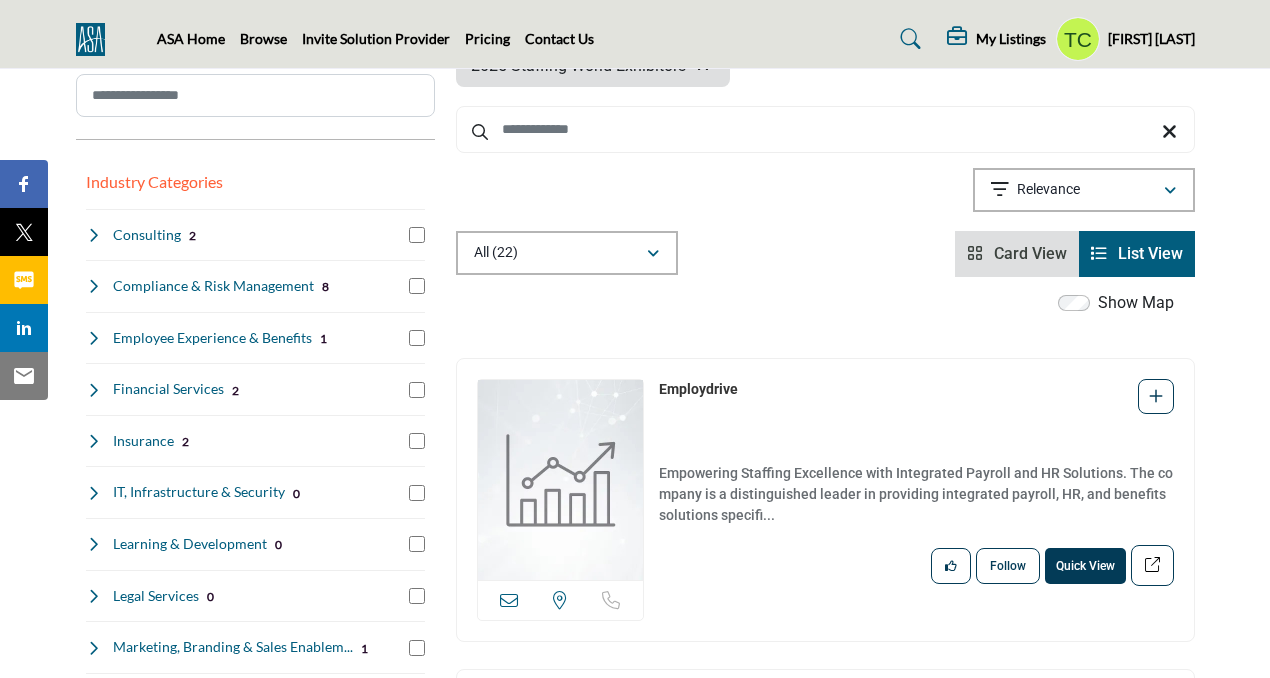 click on "Quick View" at bounding box center (1085, 566) 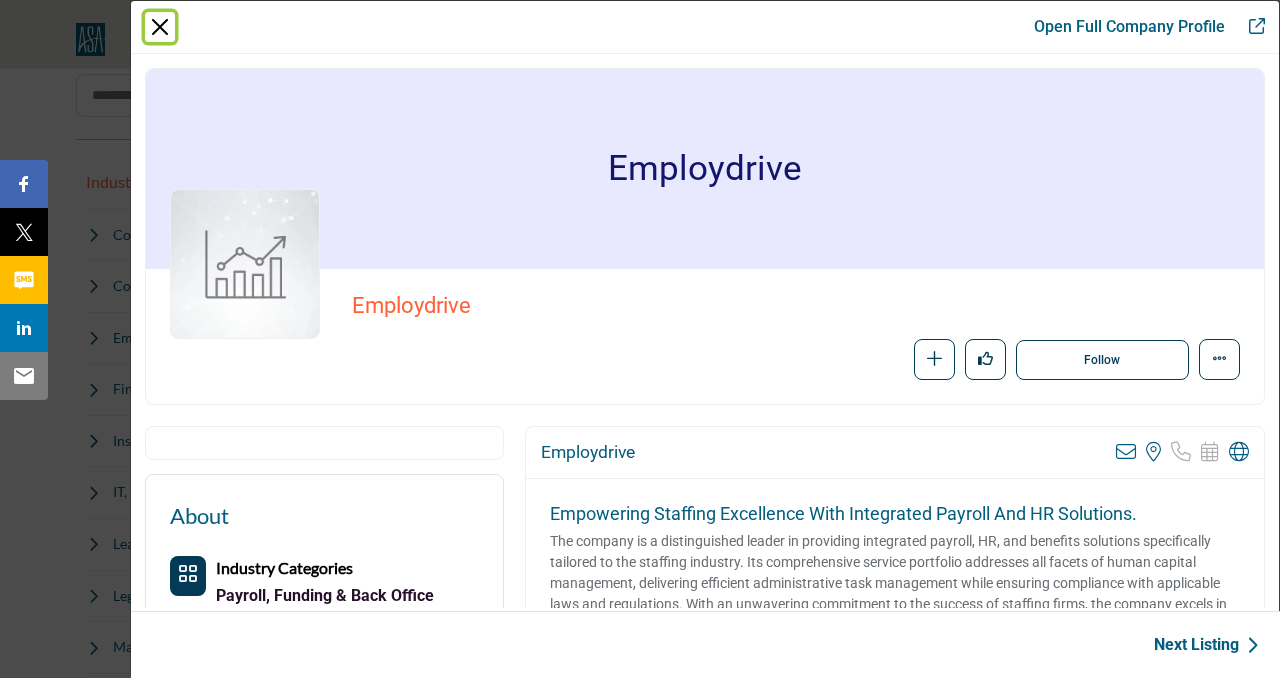 click at bounding box center [160, 27] 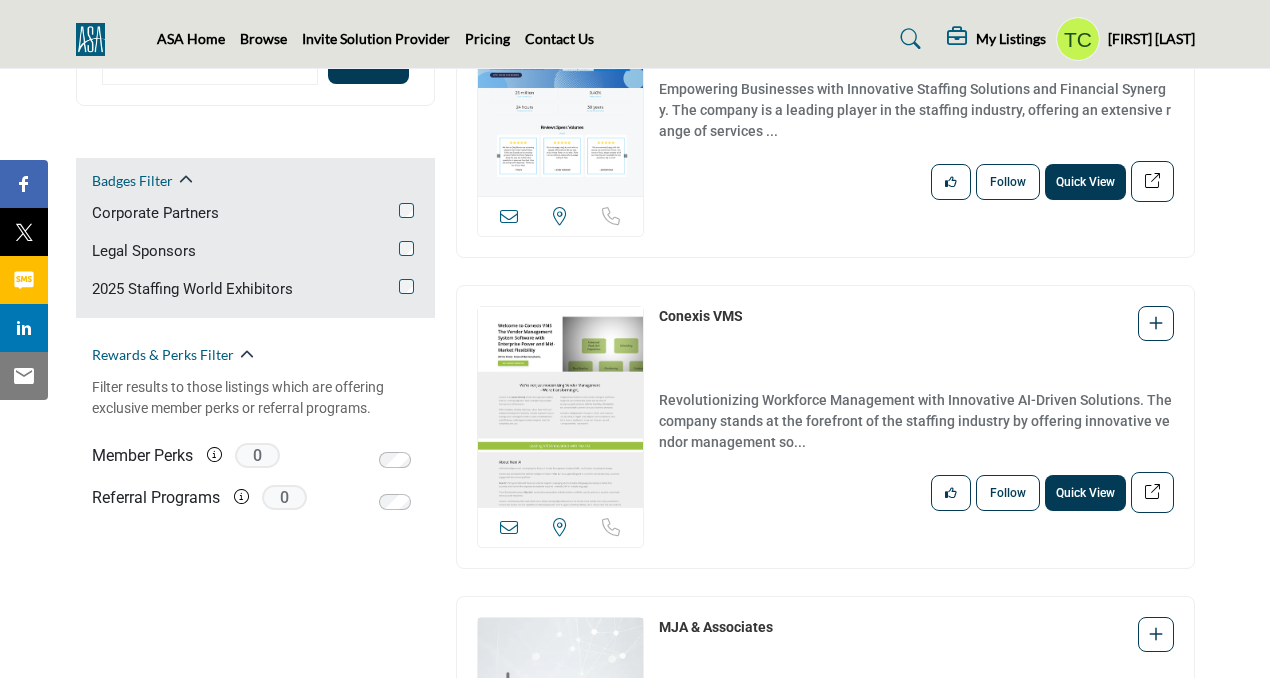 scroll, scrollTop: 1285, scrollLeft: 0, axis: vertical 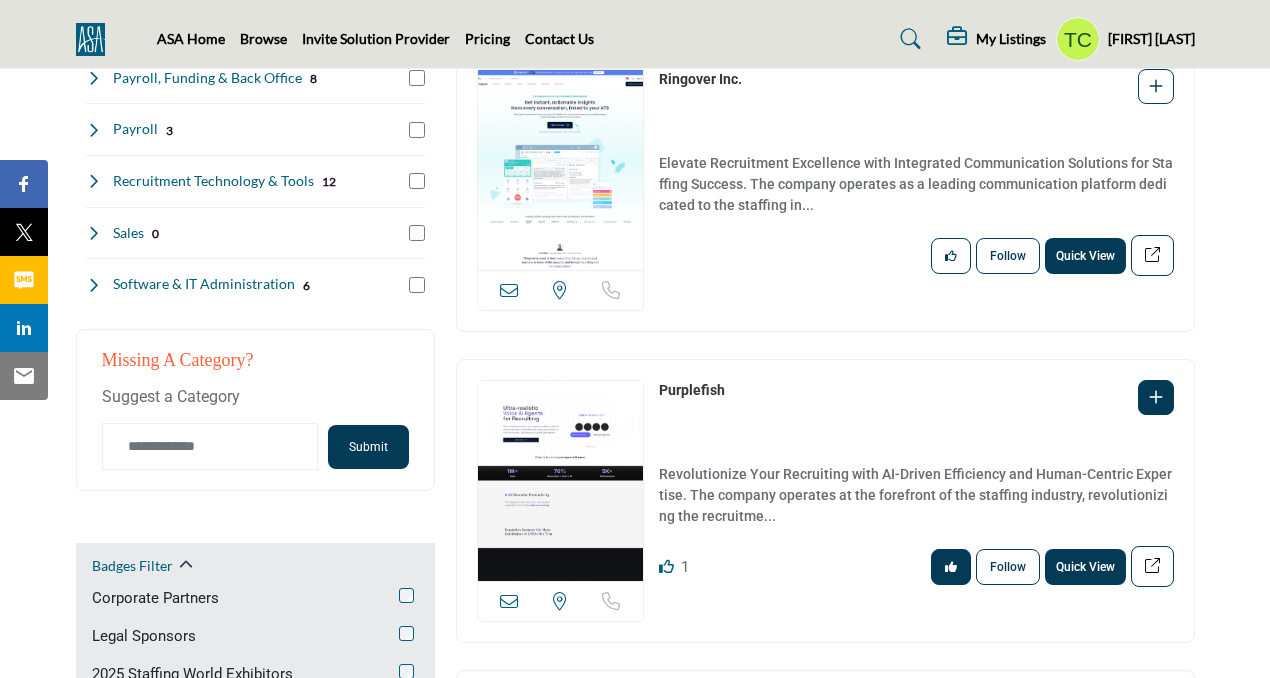 click at bounding box center (95, 39) 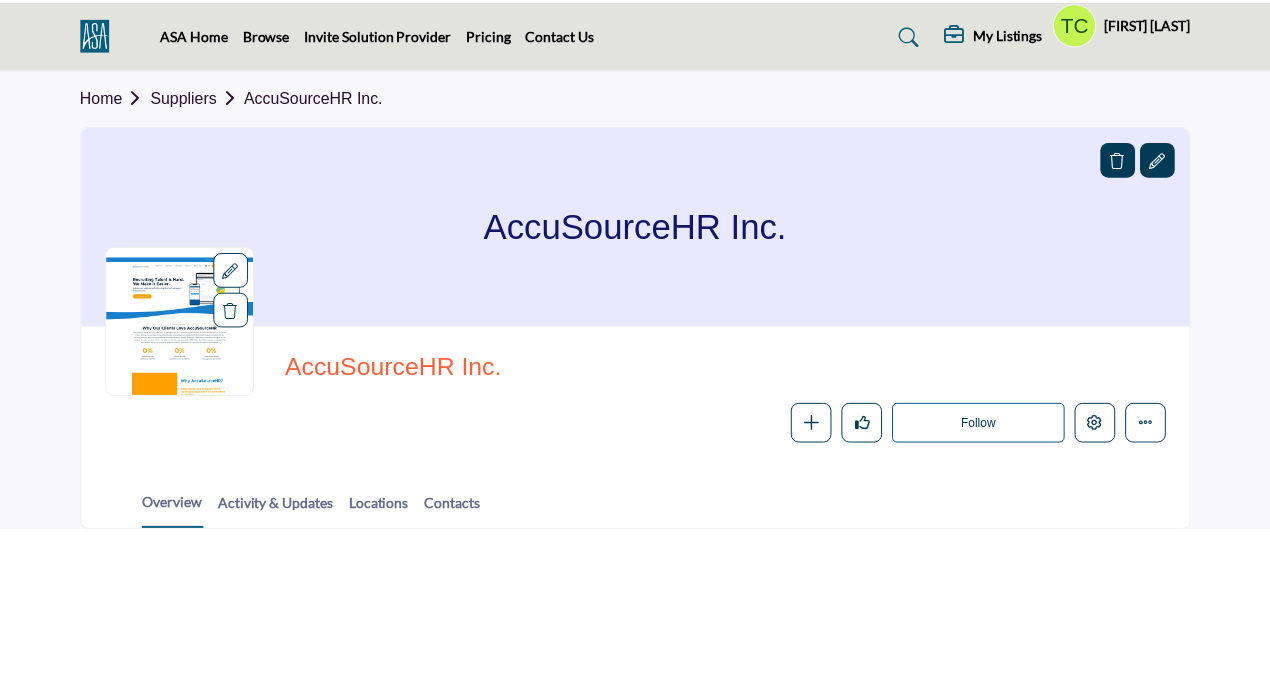 scroll, scrollTop: 0, scrollLeft: 0, axis: both 